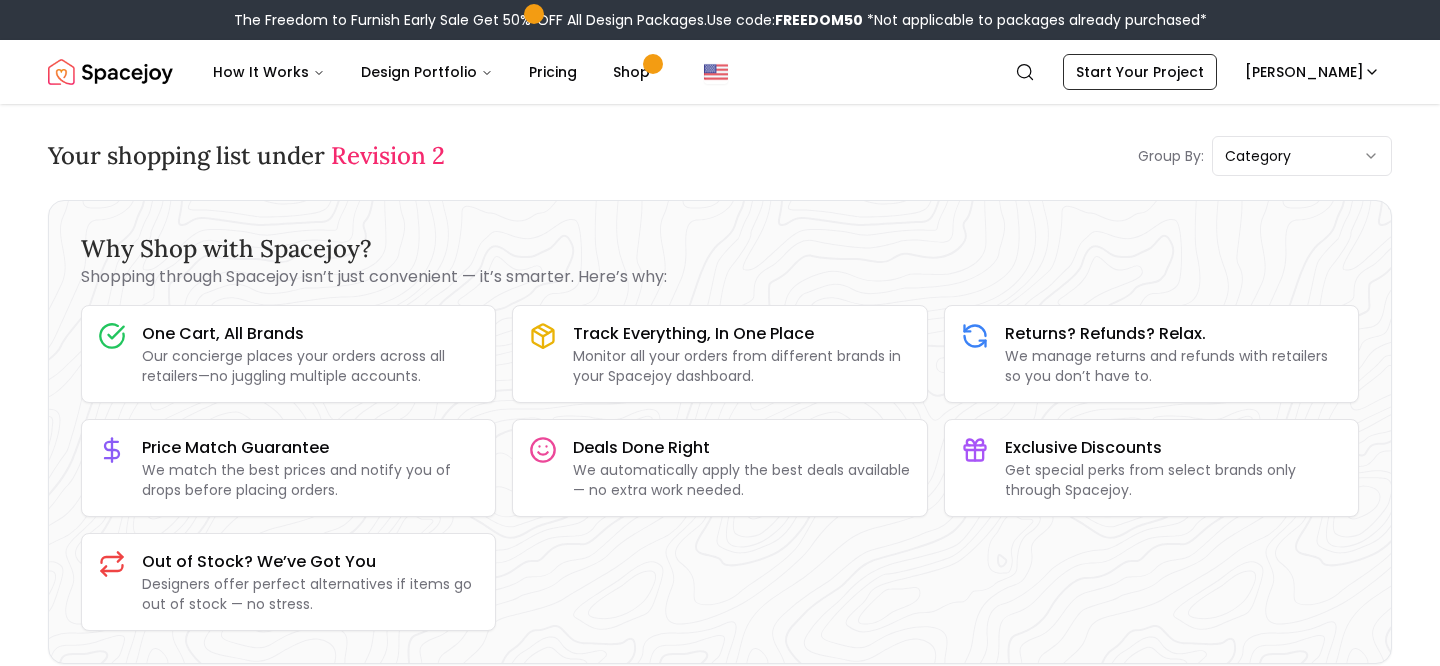 scroll, scrollTop: 0, scrollLeft: 0, axis: both 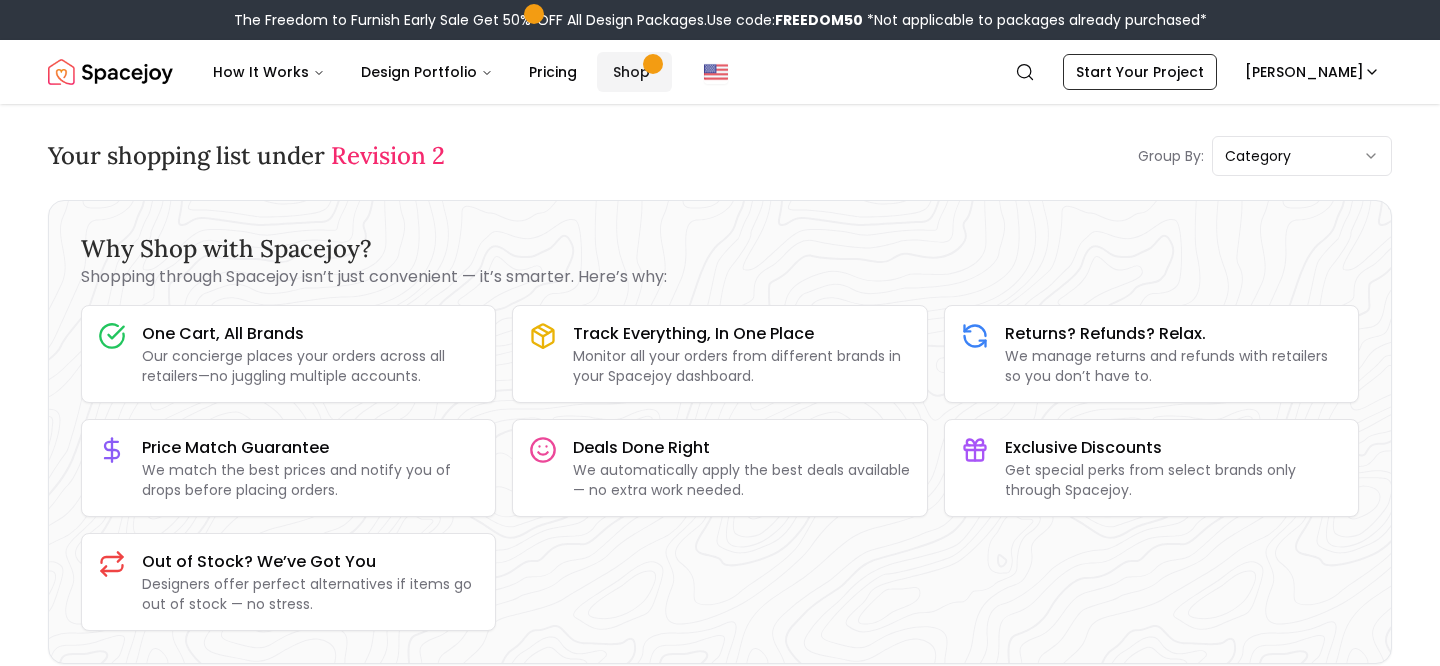 click at bounding box center [653, 64] 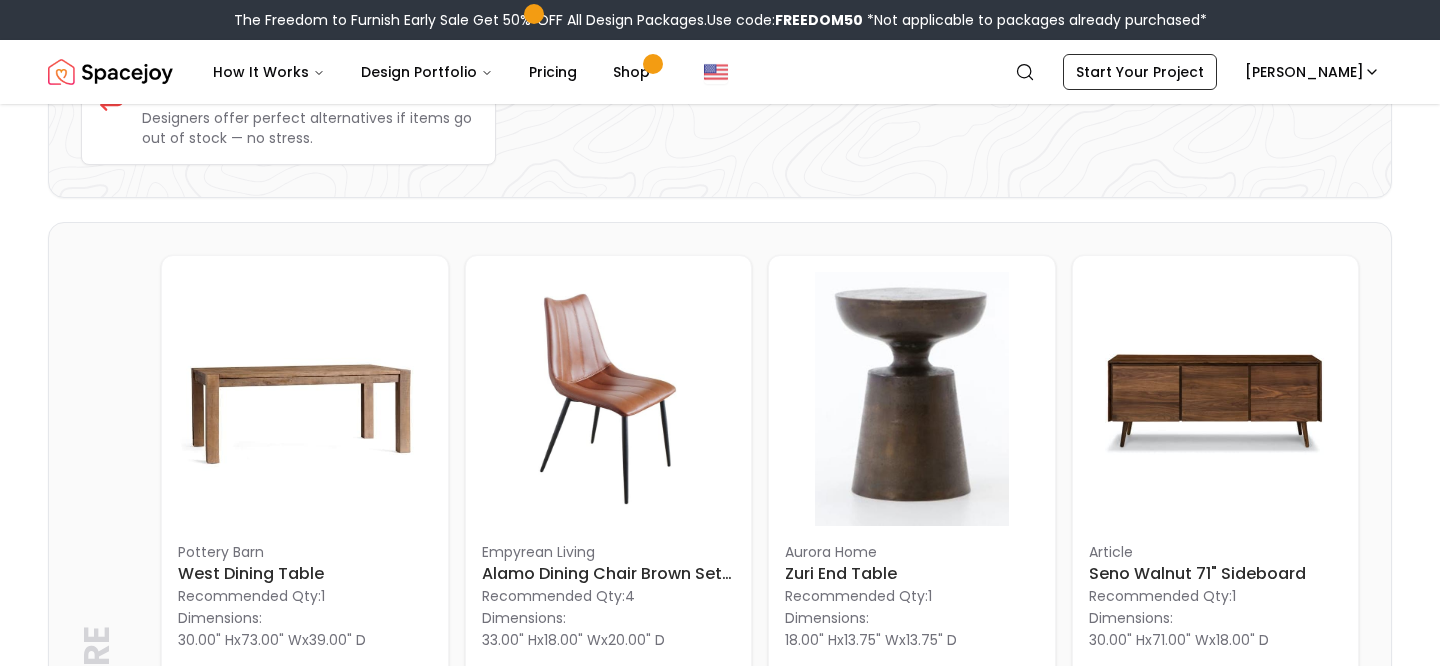 scroll, scrollTop: 651, scrollLeft: 0, axis: vertical 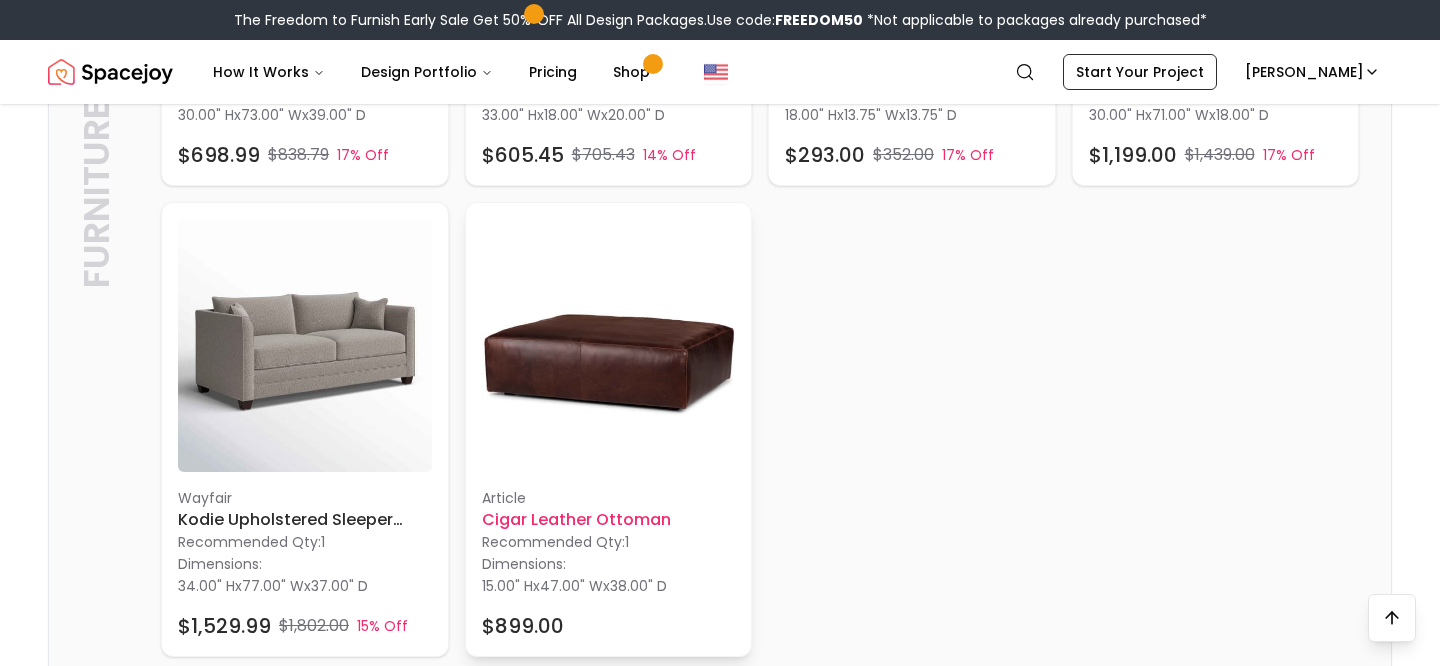 click on "Cigar Leather Ottoman" at bounding box center [609, 520] 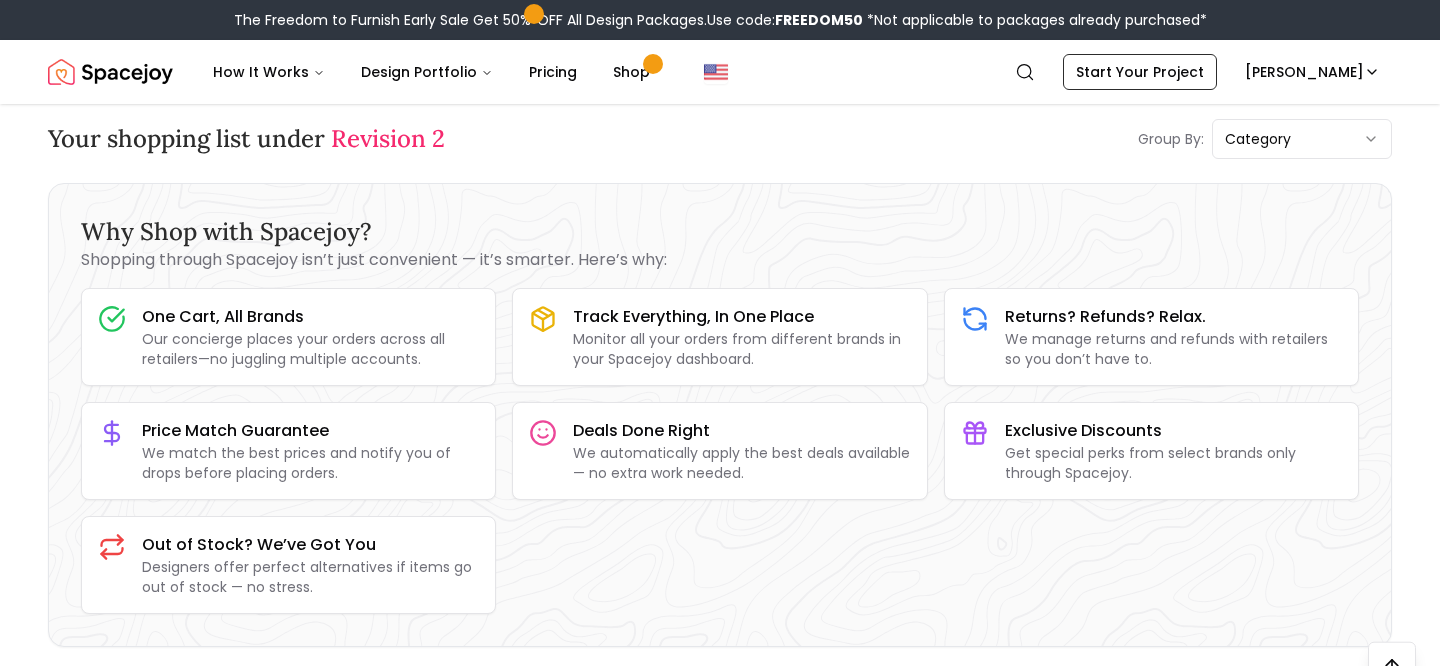 scroll, scrollTop: 0, scrollLeft: 0, axis: both 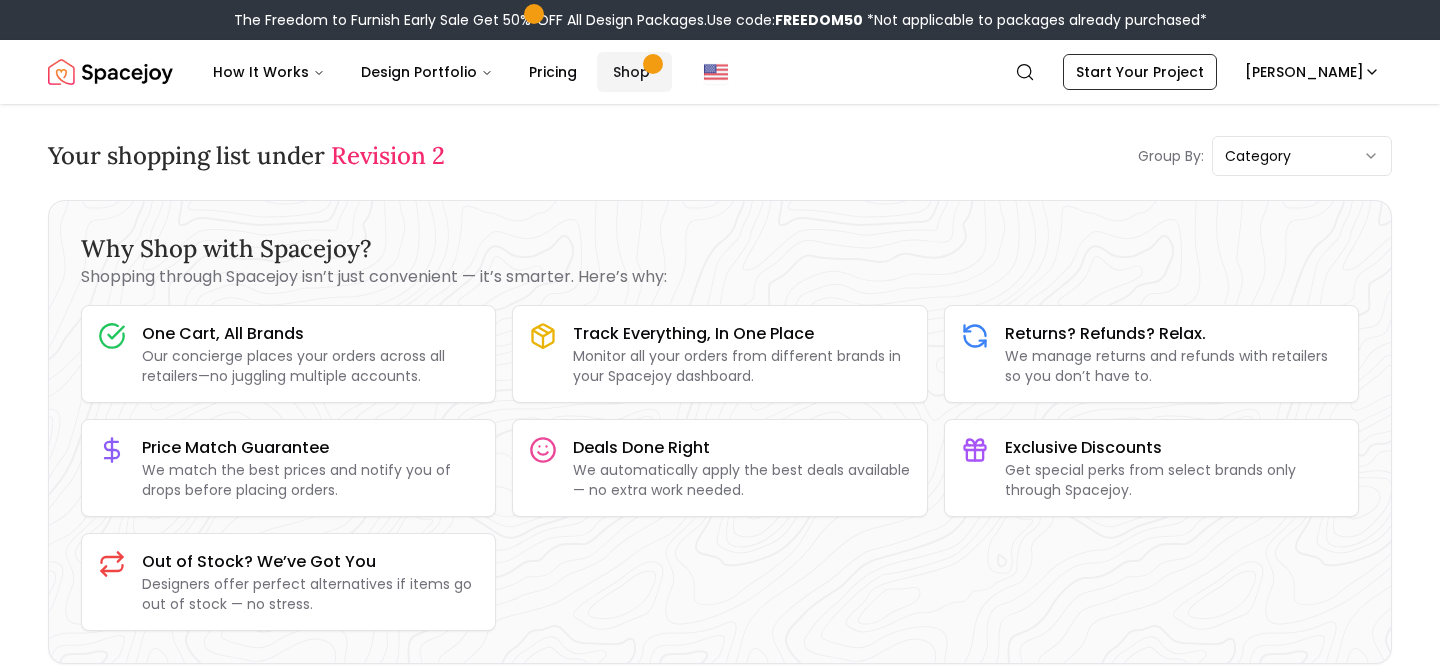 click on "Shop" at bounding box center (634, 72) 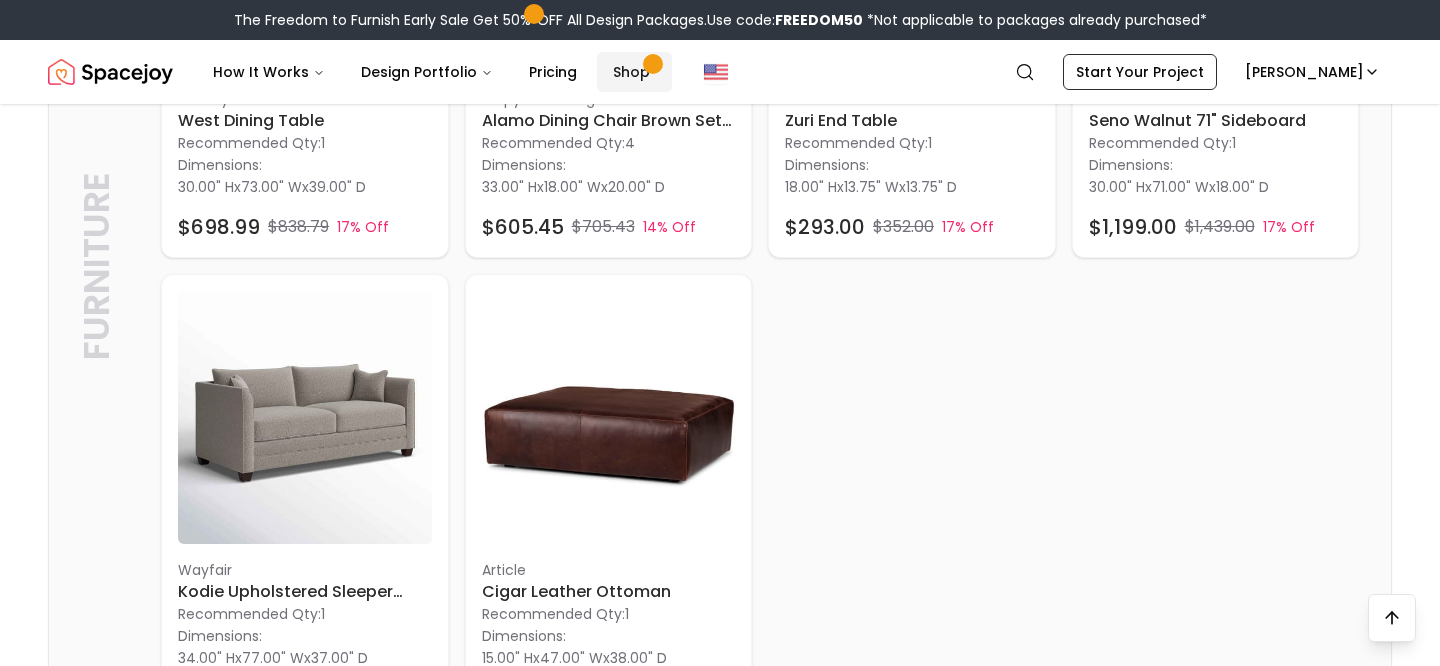 scroll, scrollTop: 1004, scrollLeft: 0, axis: vertical 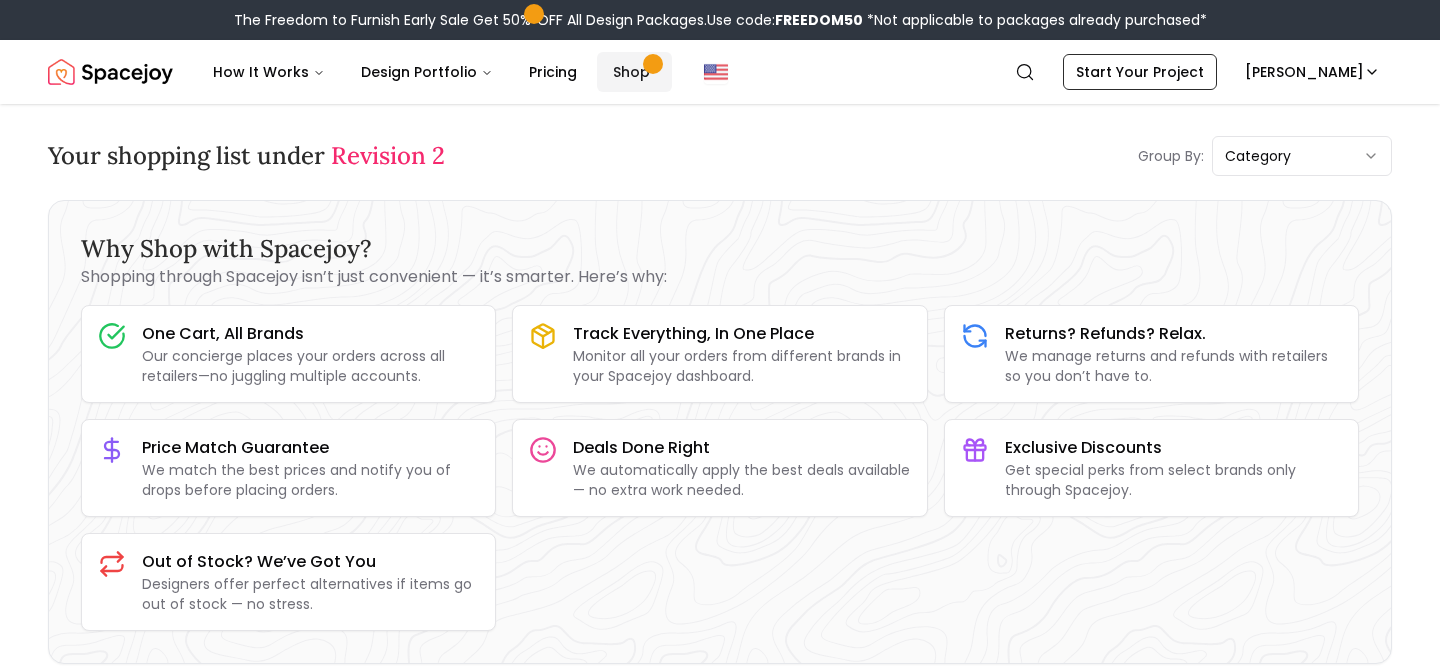click on "Shop" at bounding box center [634, 72] 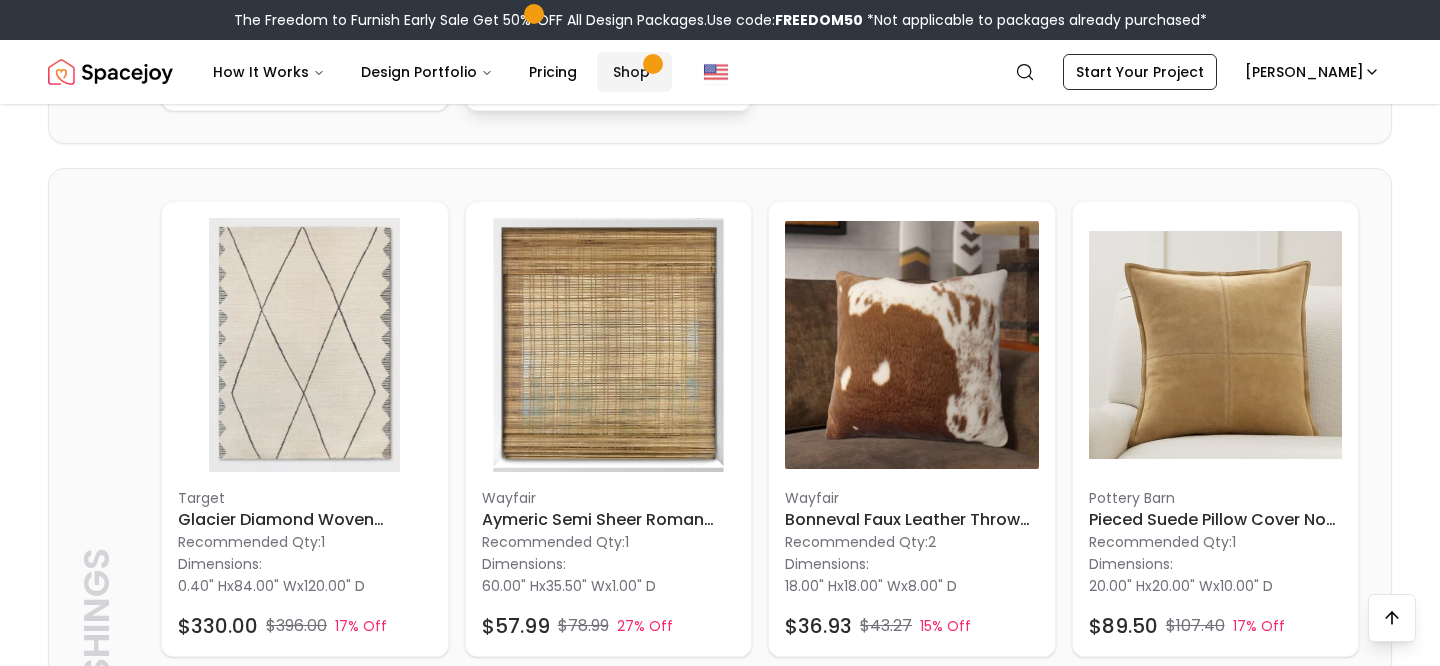 scroll, scrollTop: 1580, scrollLeft: 0, axis: vertical 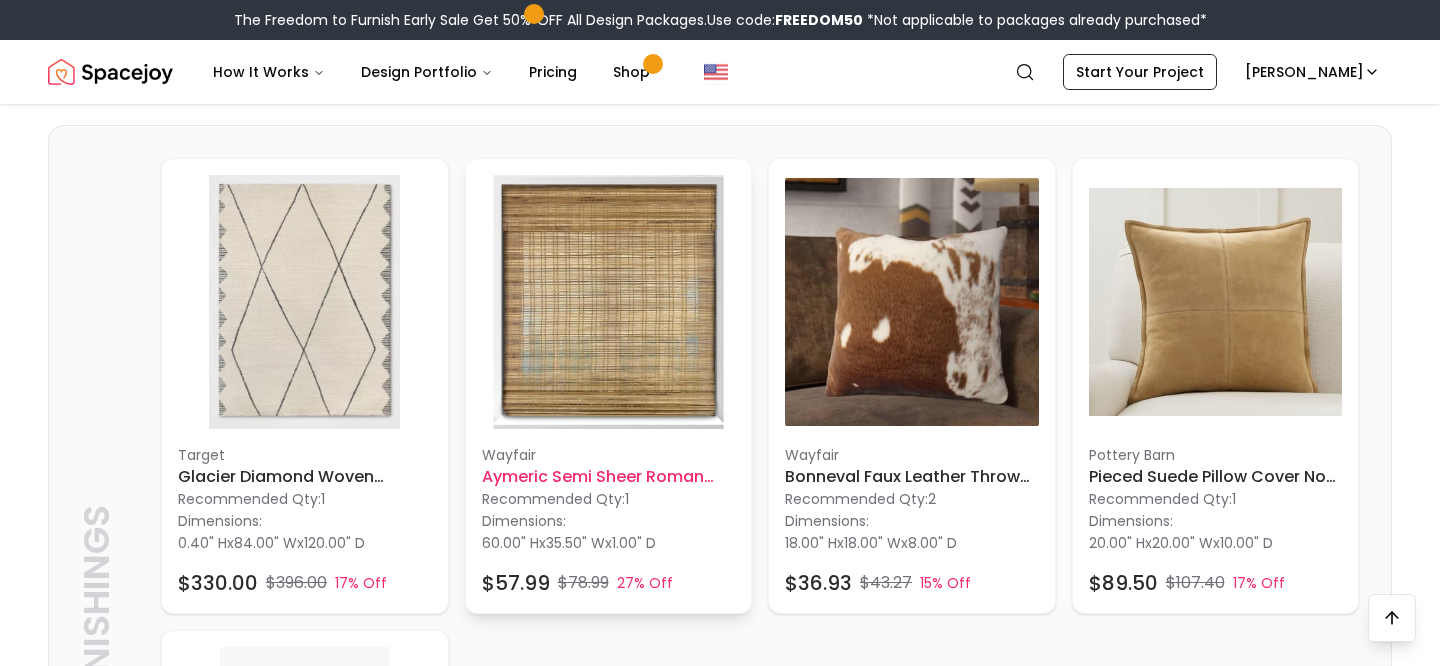 click on "Aymeric Semi Sheer Roman Shade" at bounding box center (609, 477) 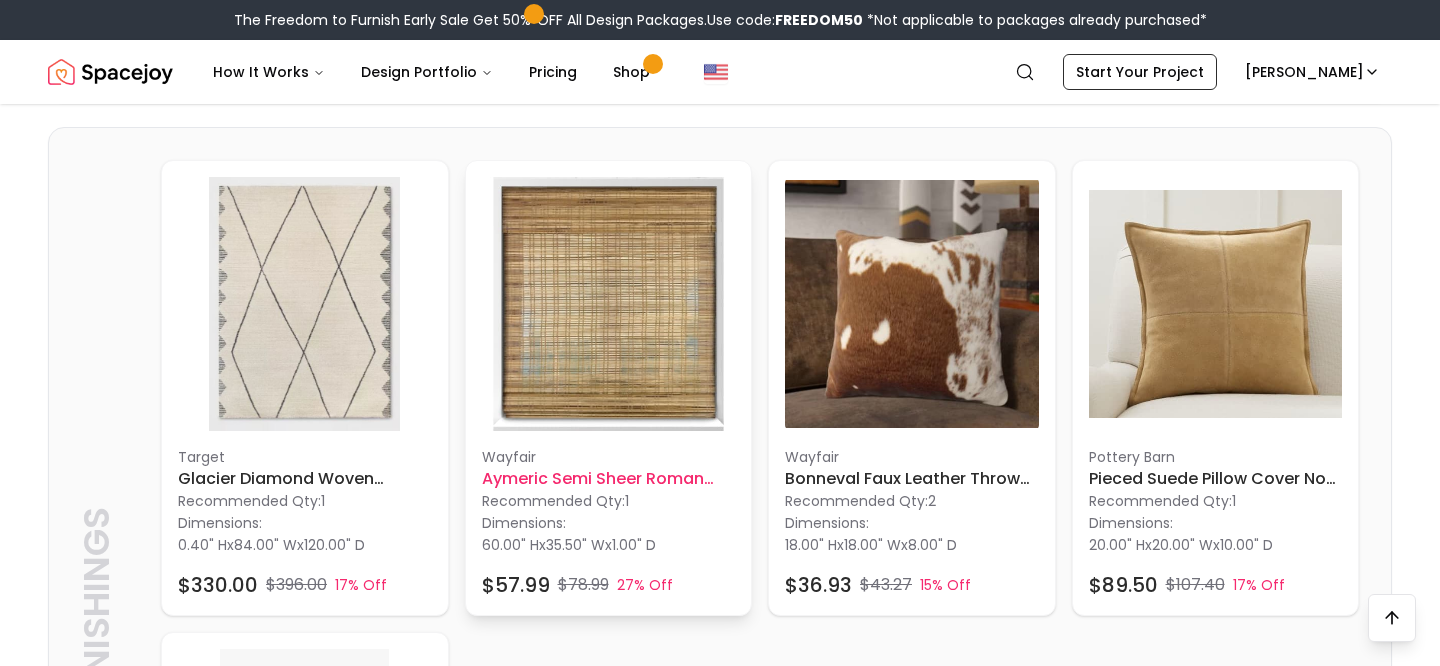 scroll, scrollTop: 1562, scrollLeft: 0, axis: vertical 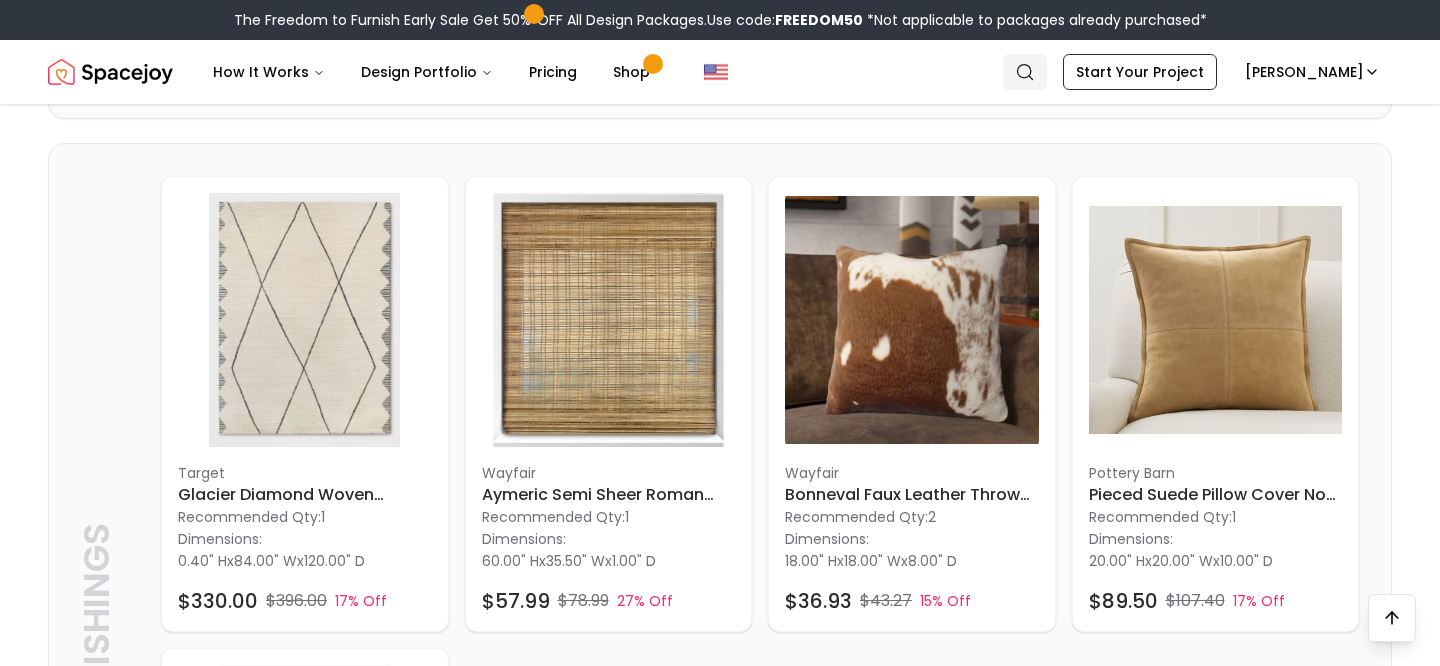 click 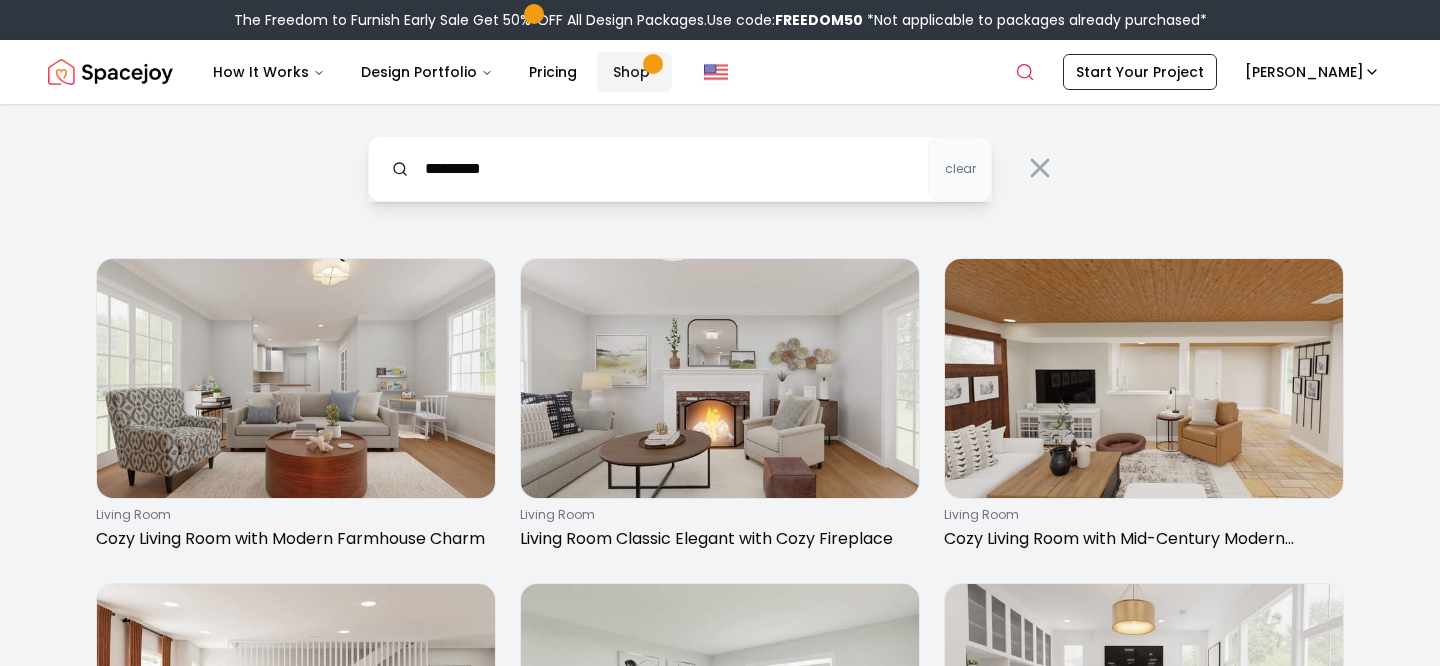 scroll, scrollTop: 0, scrollLeft: 0, axis: both 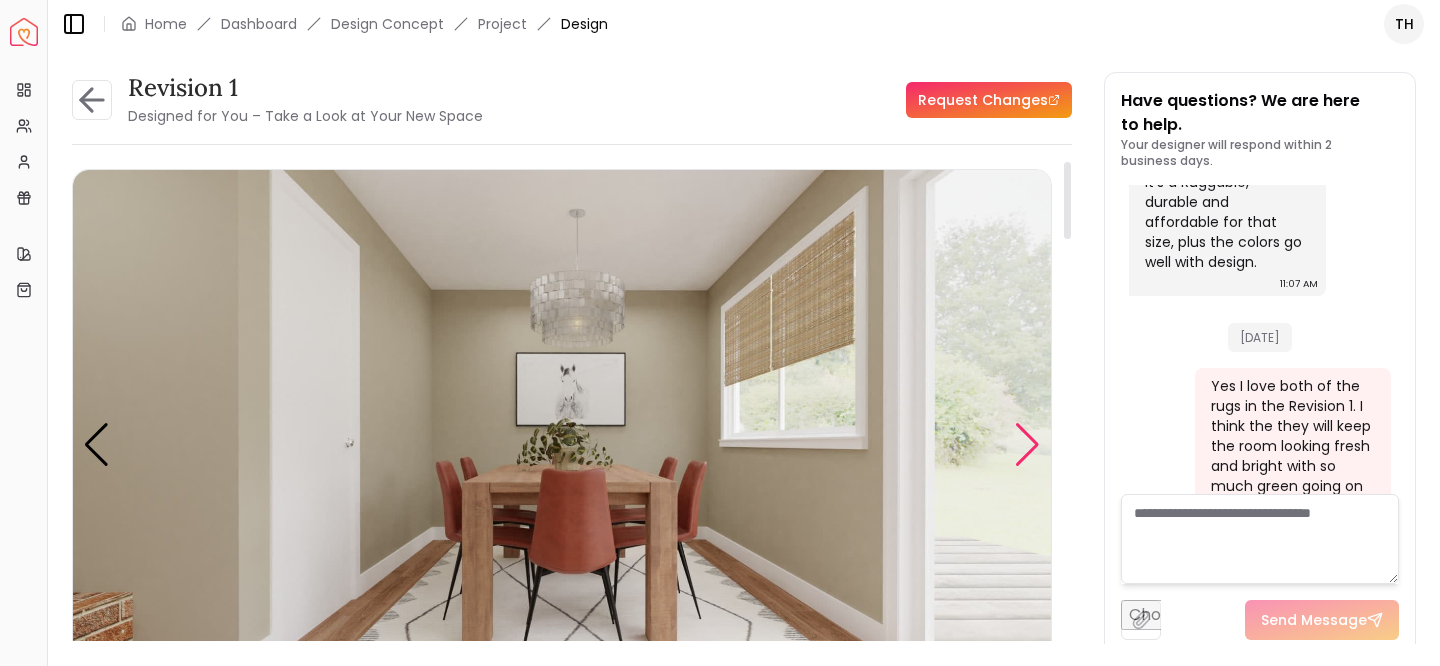 click at bounding box center (1027, 445) 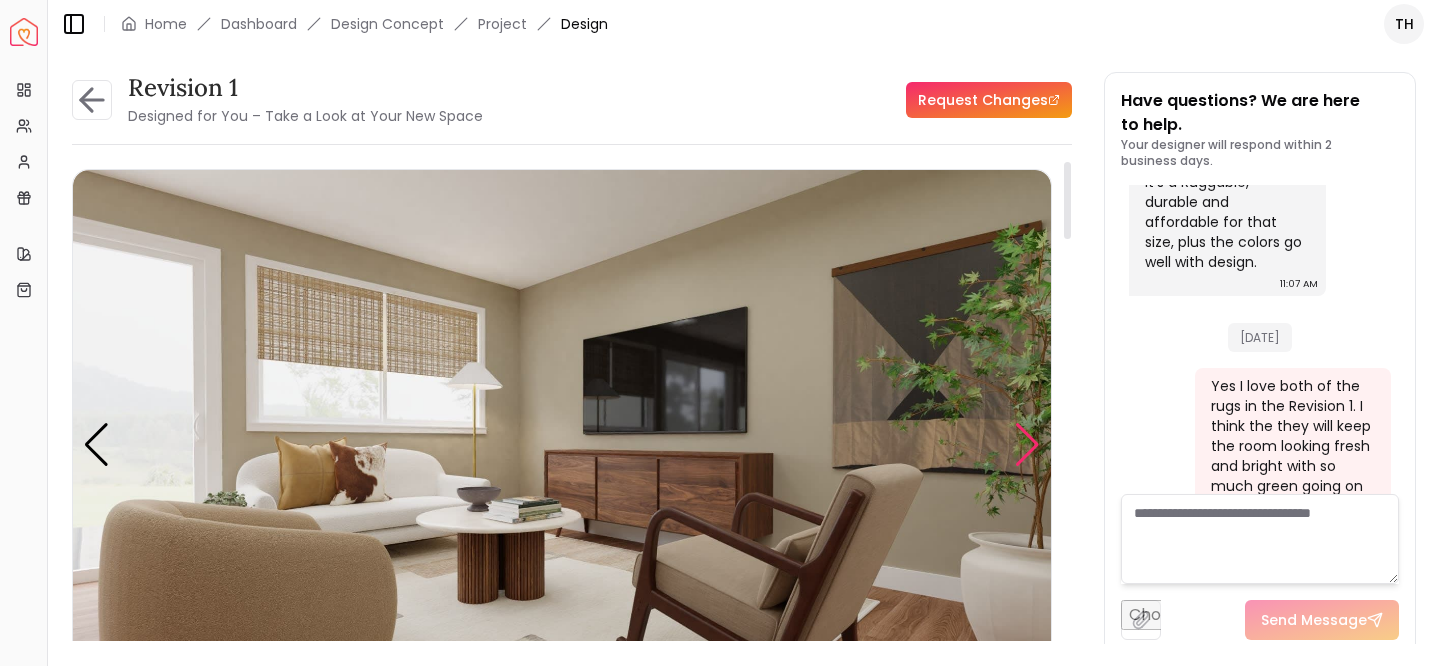 click at bounding box center (1027, 445) 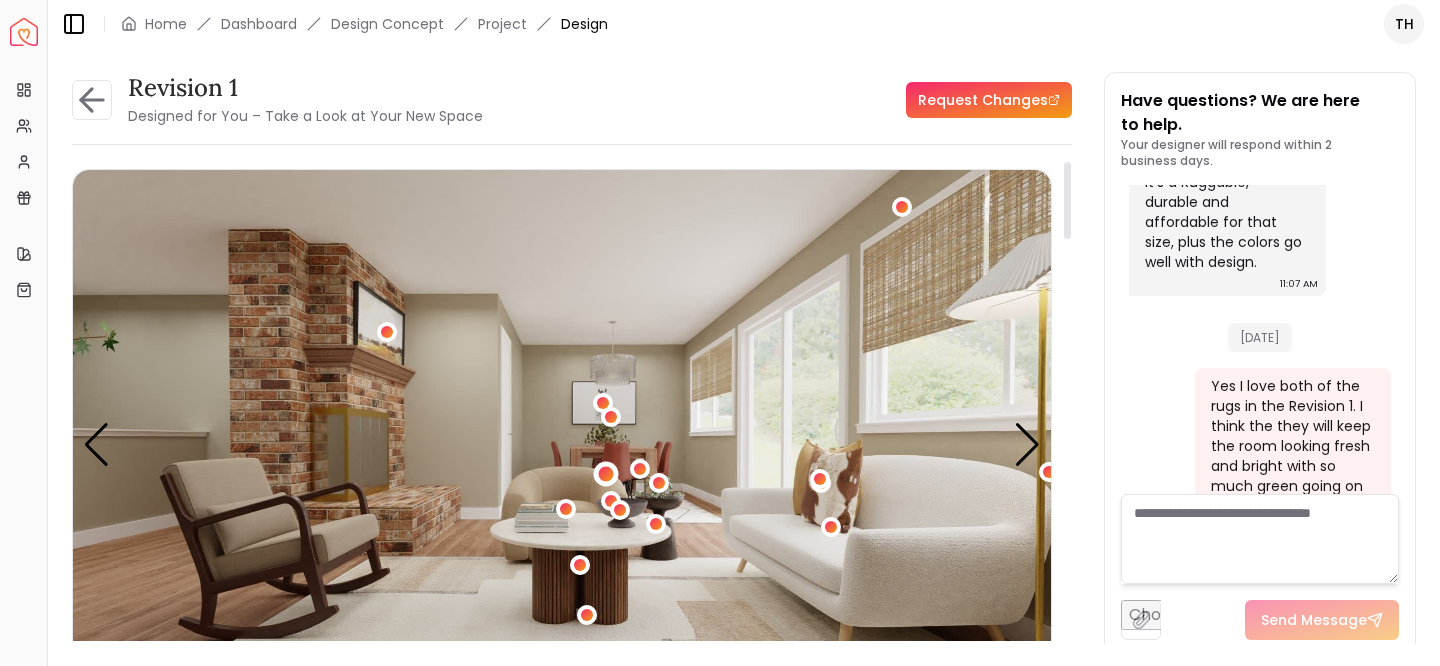 click at bounding box center [606, 473] 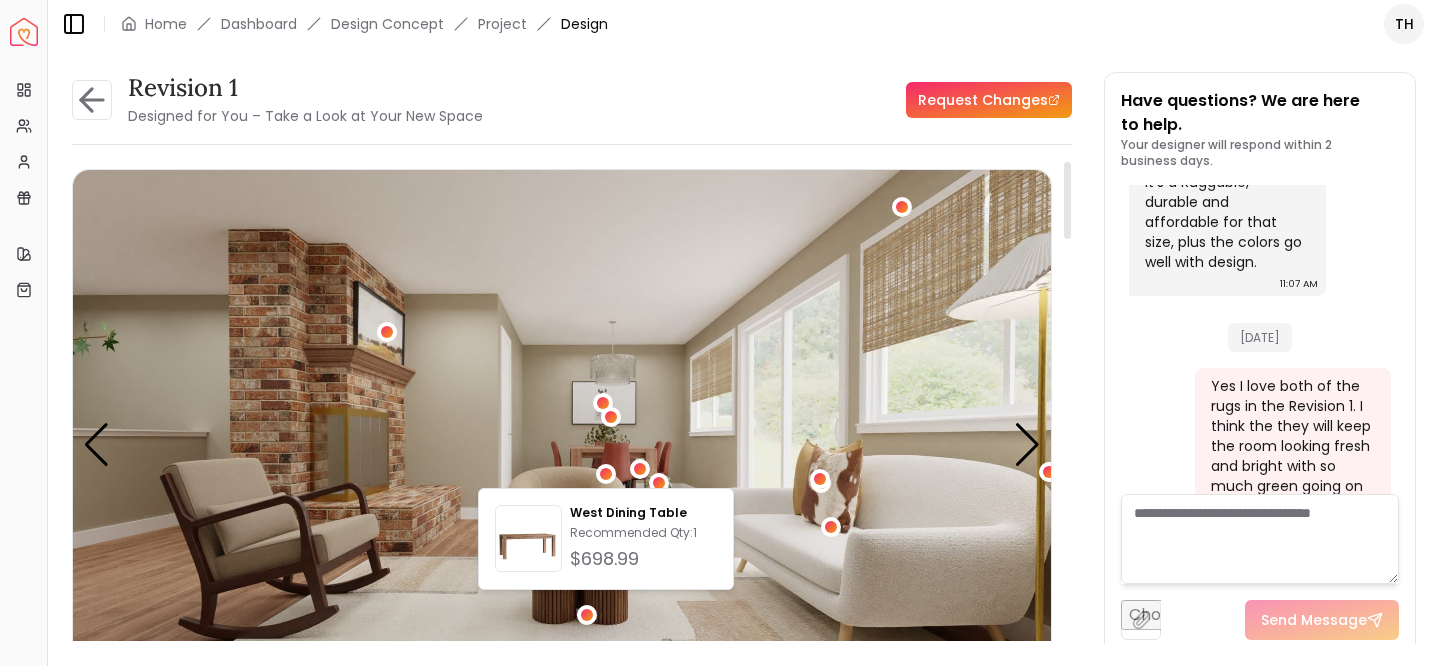 click at bounding box center [562, 445] 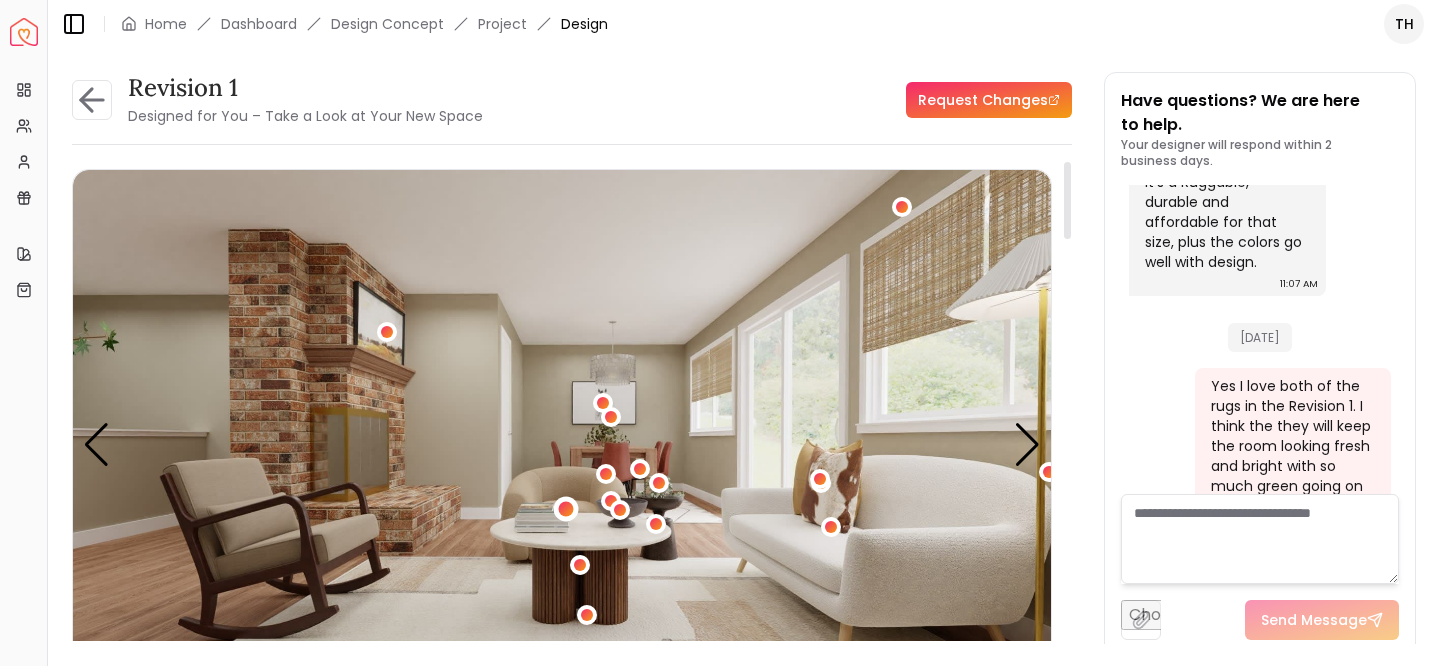 click at bounding box center (566, 509) 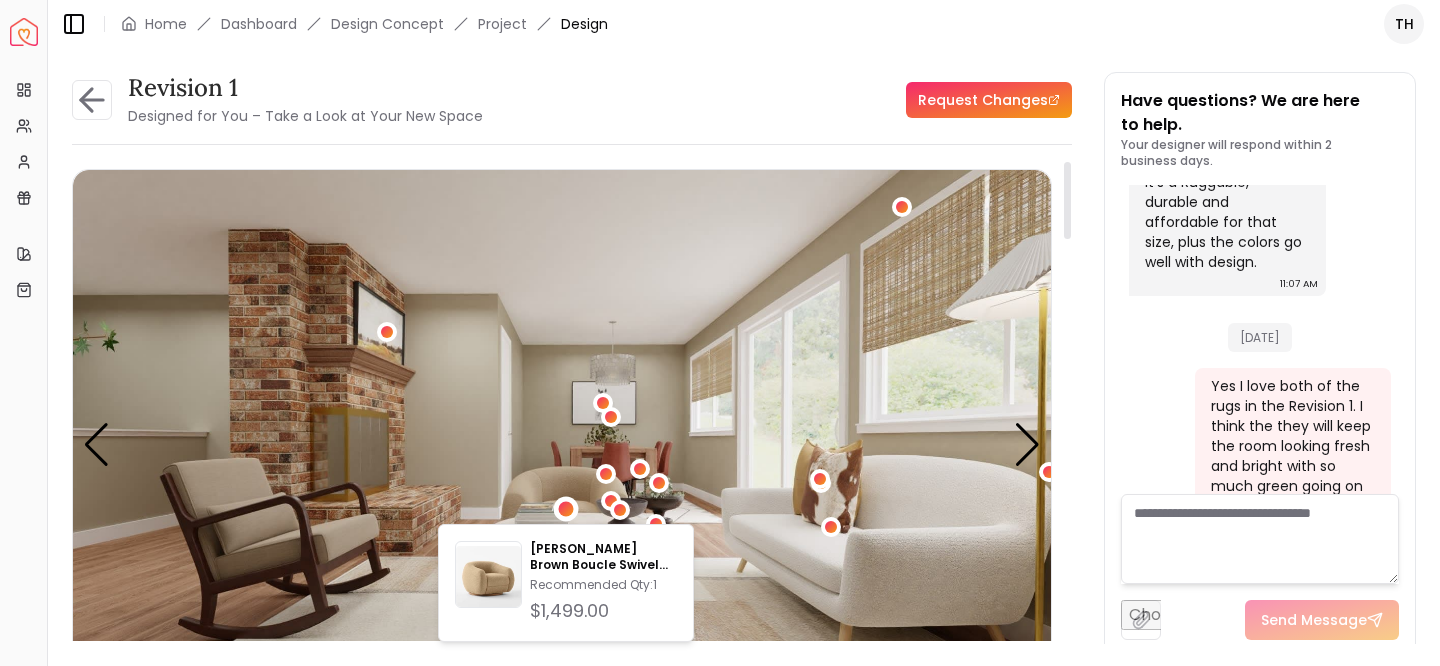 click at bounding box center (562, 445) 